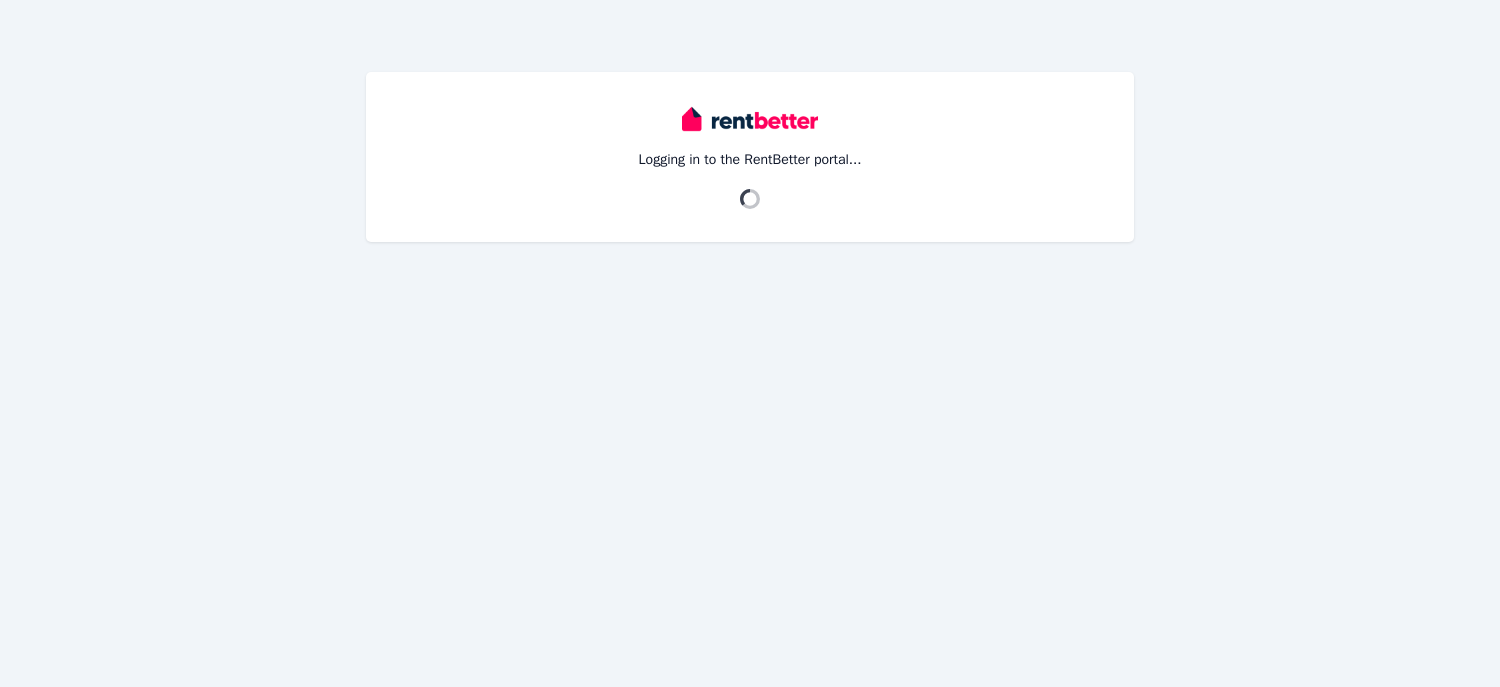 scroll, scrollTop: 0, scrollLeft: 0, axis: both 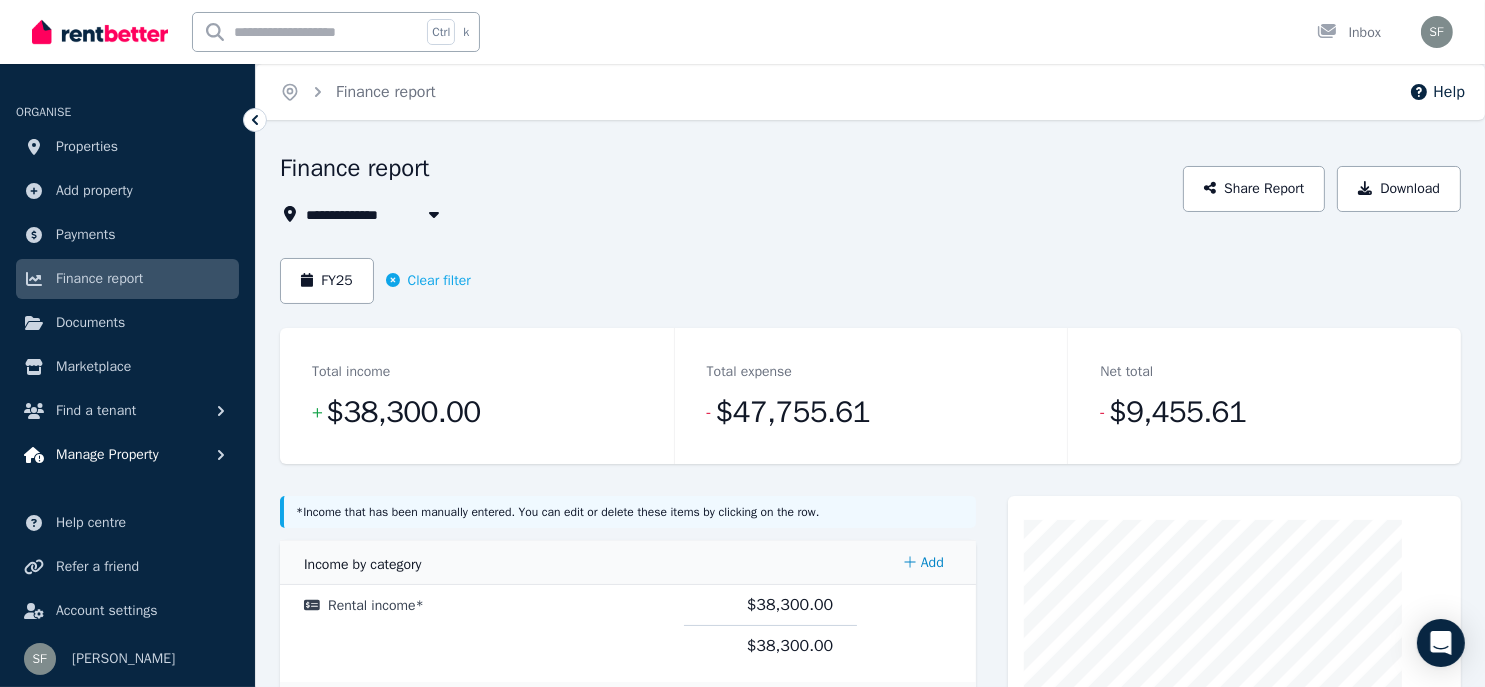 click on "Manage Property" at bounding box center [107, 455] 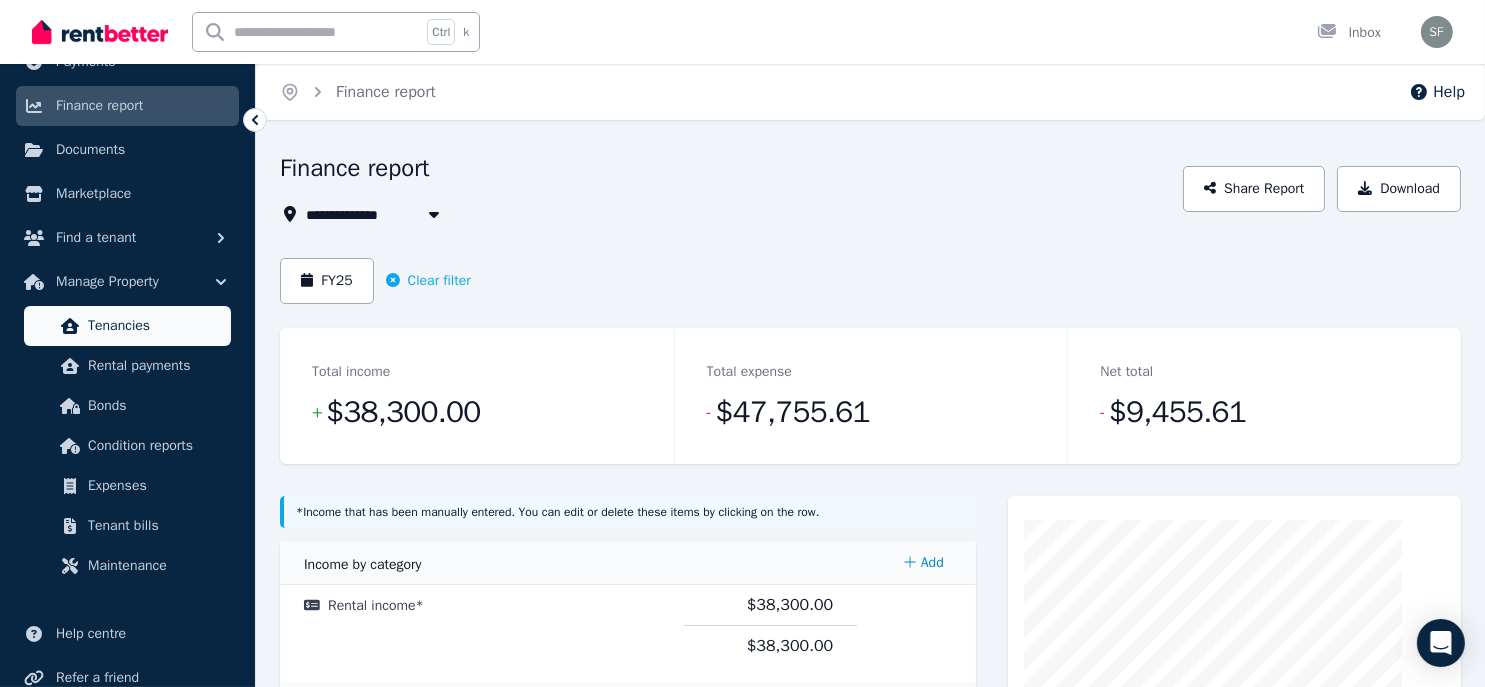 click on "Tenancies" at bounding box center [155, 326] 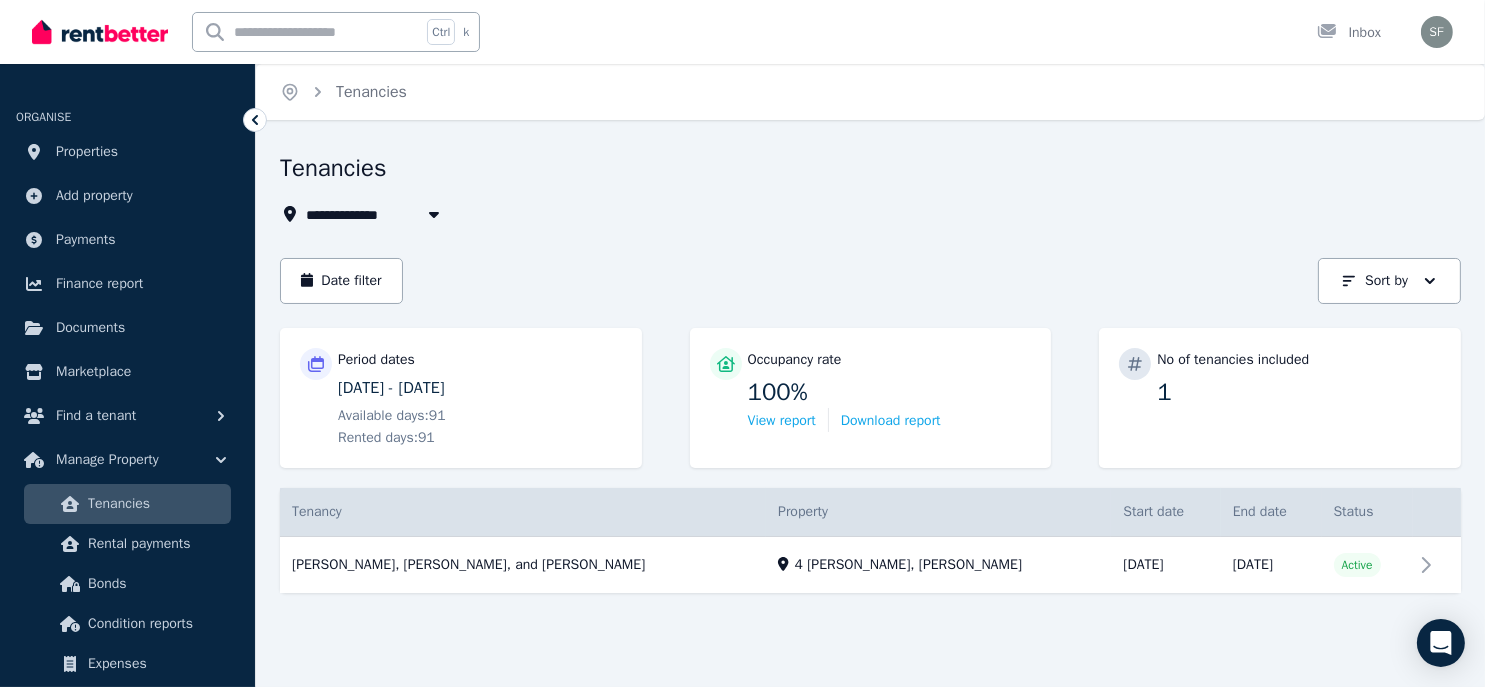 scroll, scrollTop: 153, scrollLeft: 0, axis: vertical 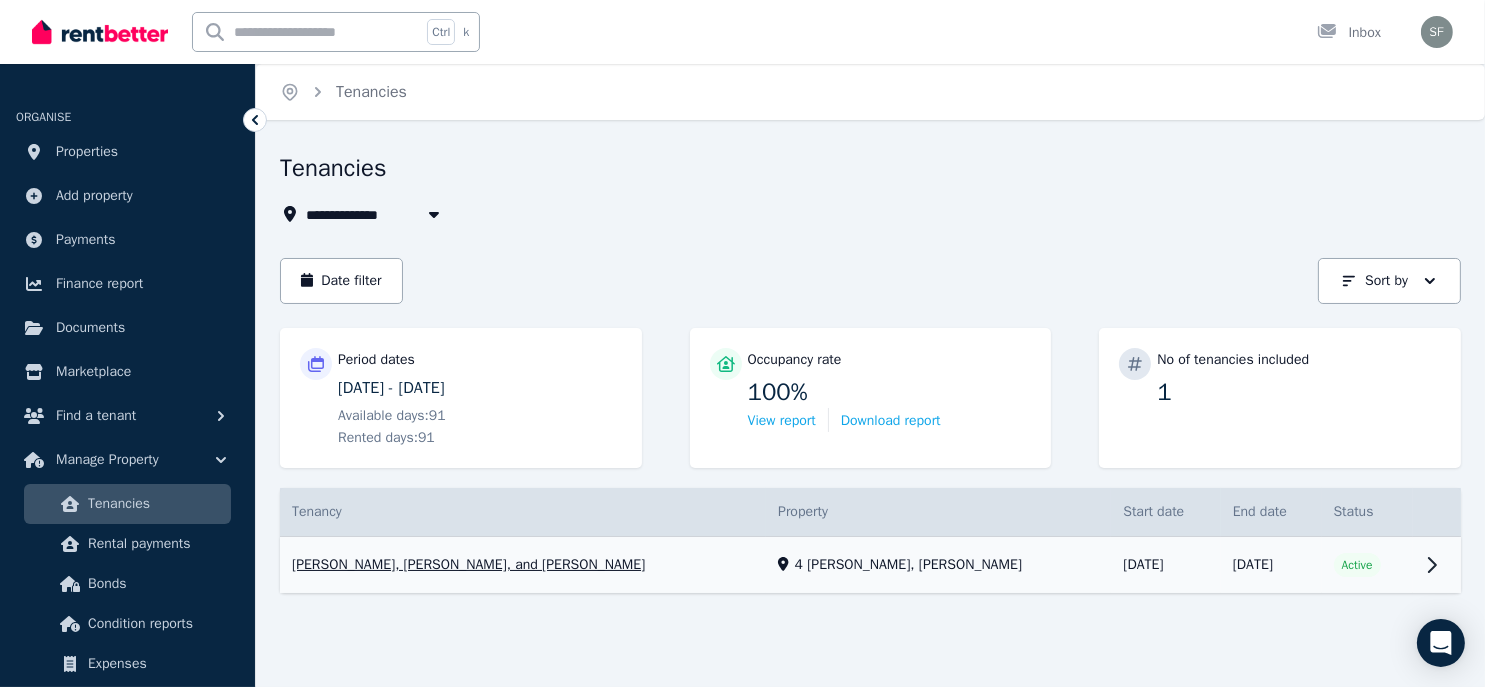 click on "View property details" at bounding box center [870, 565] 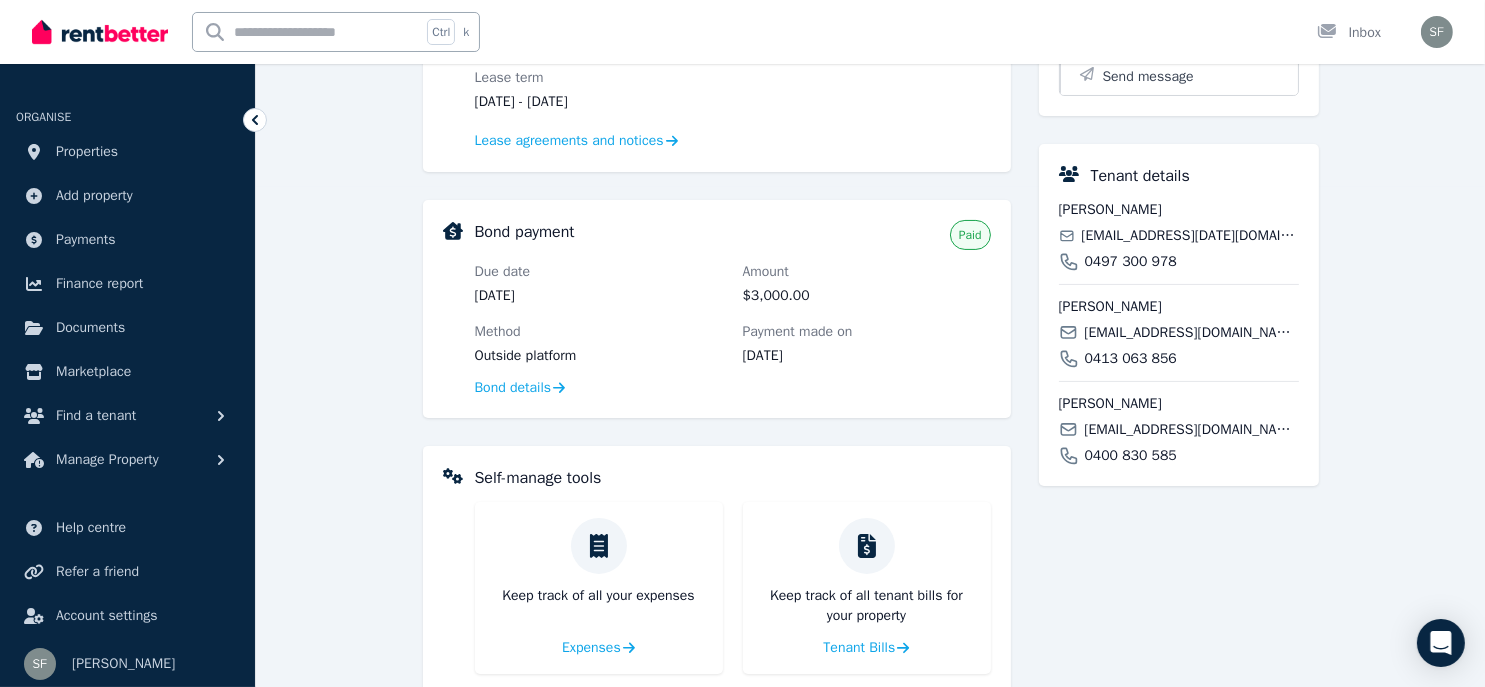 scroll, scrollTop: 600, scrollLeft: 0, axis: vertical 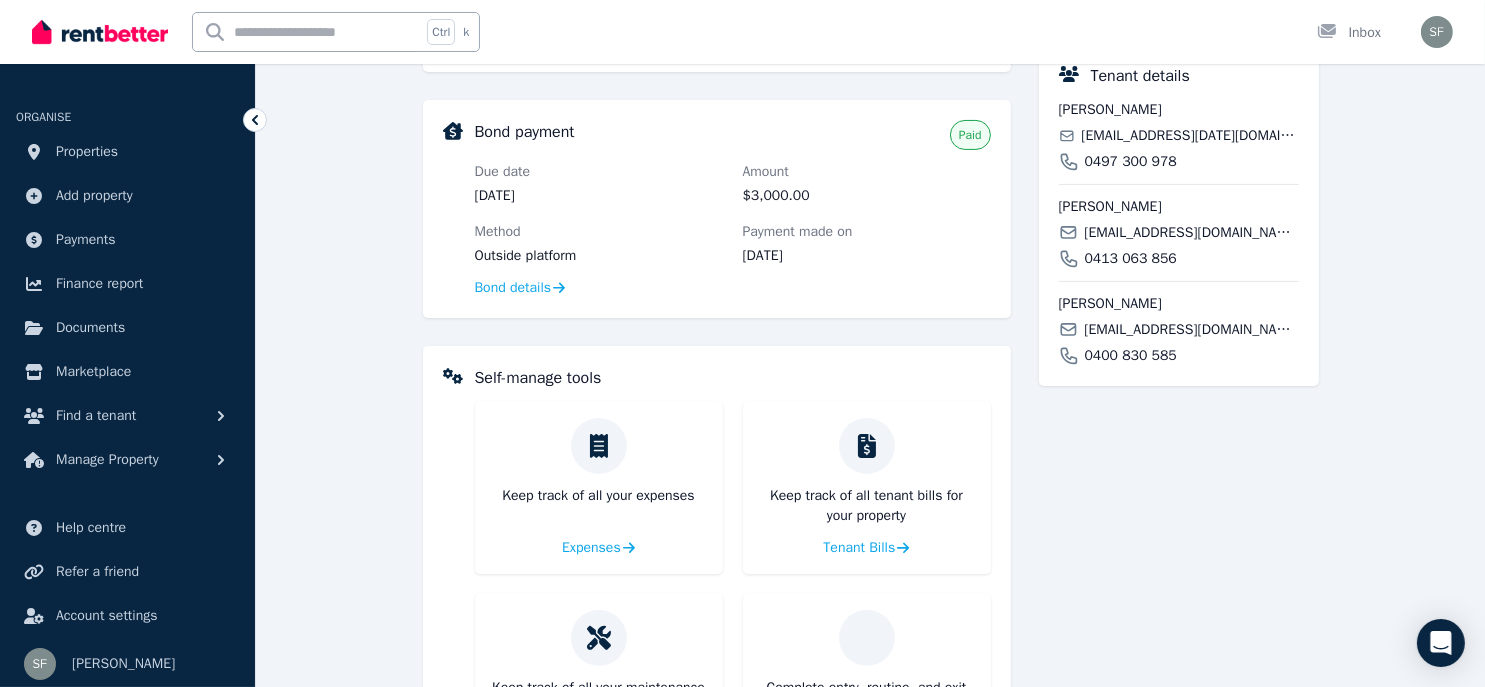 click on "[EMAIL_ADDRESS][DOMAIN_NAME]" at bounding box center (1191, 330) 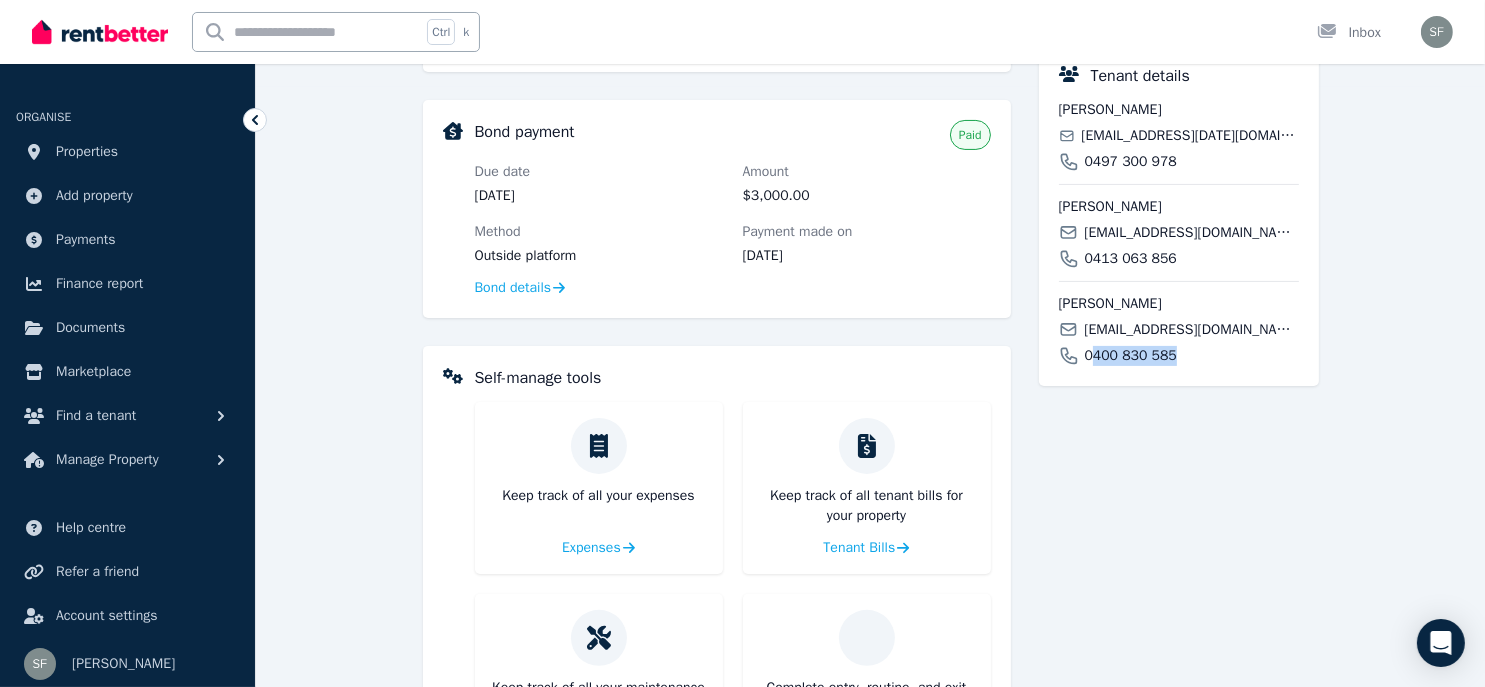drag, startPoint x: 1172, startPoint y: 561, endPoint x: 1275, endPoint y: 555, distance: 103.17461 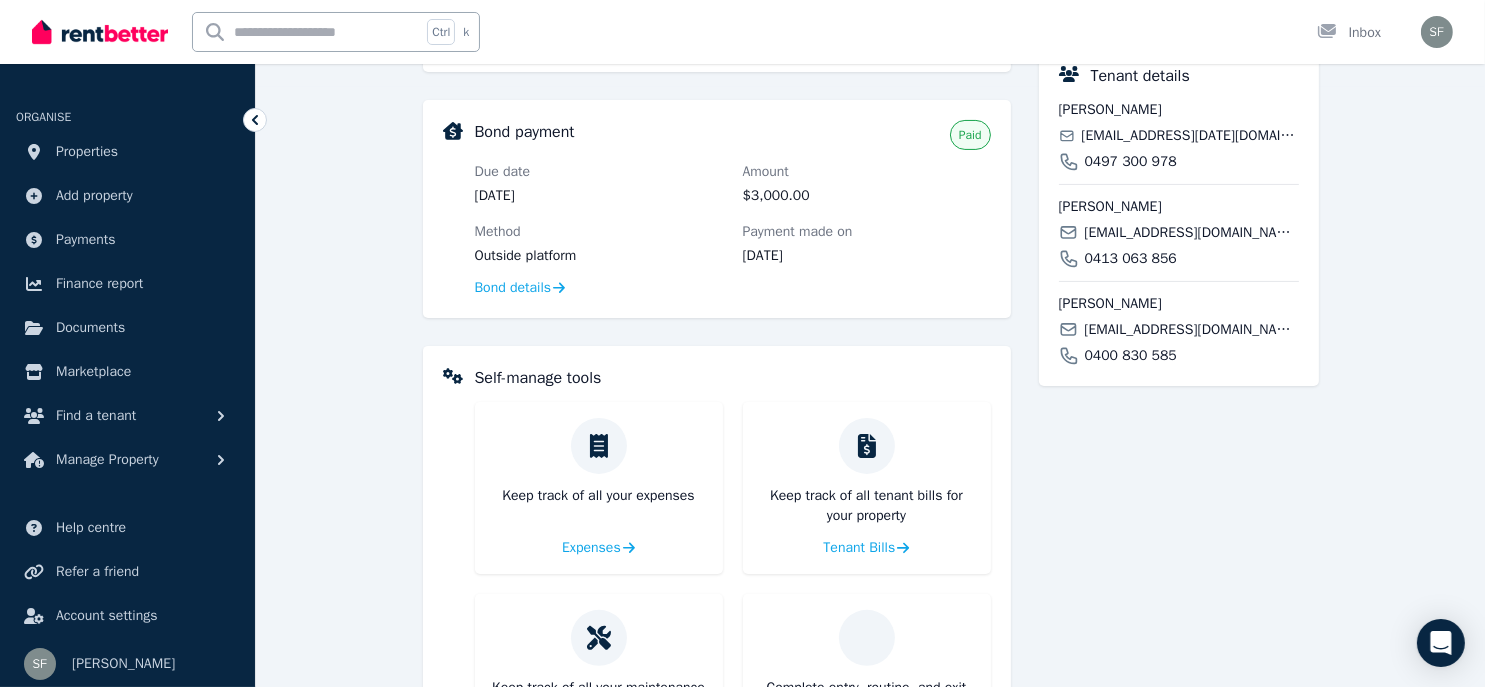 click on "[PERSON_NAME] [EMAIL_ADDRESS][DOMAIN_NAME] 0400 830 585" at bounding box center (1179, 323) 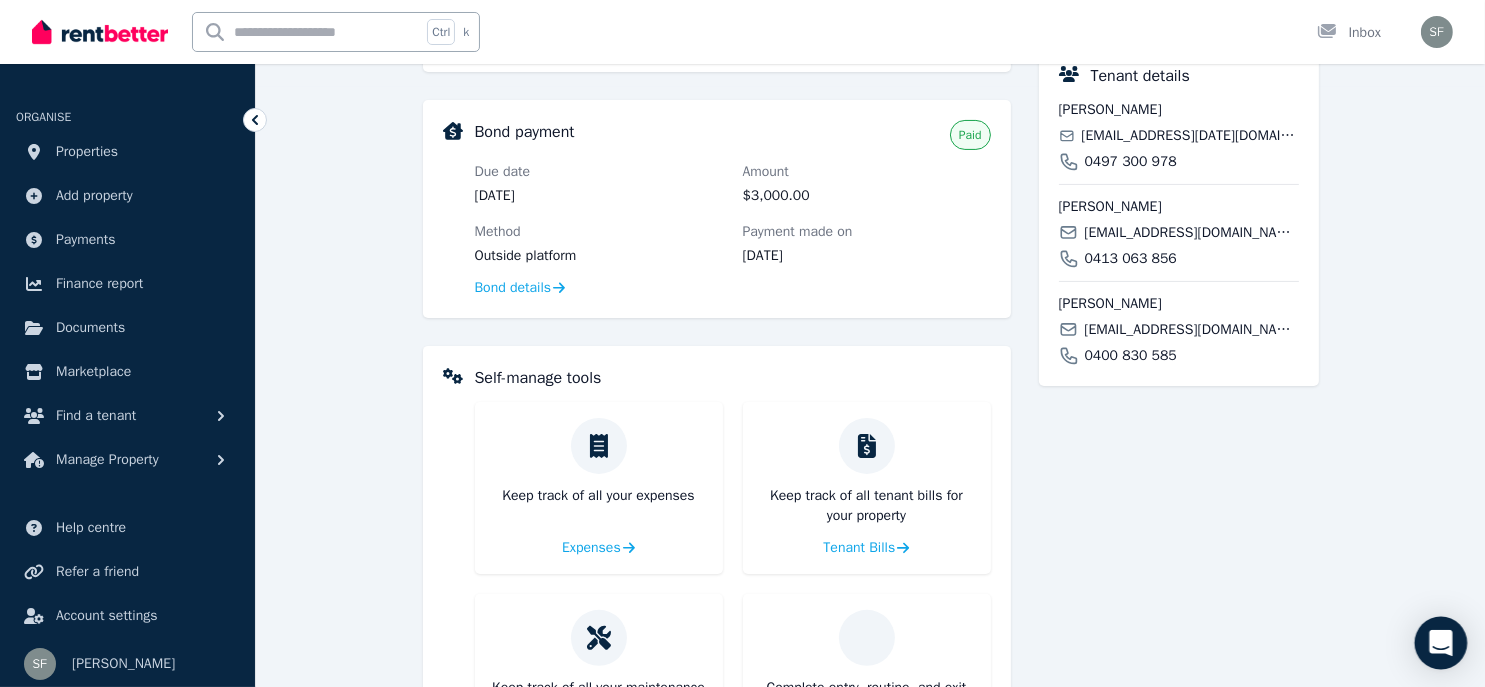 click at bounding box center (1441, 643) 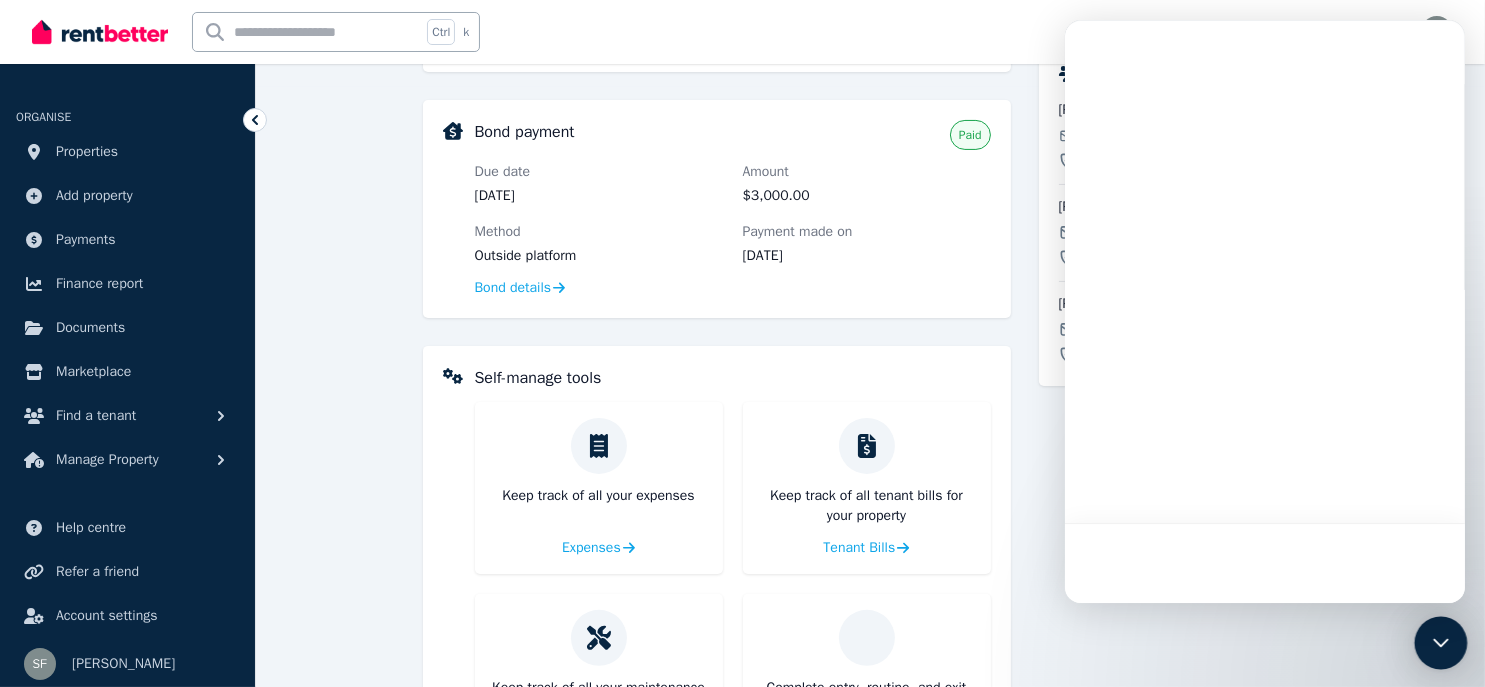 scroll, scrollTop: 0, scrollLeft: 0, axis: both 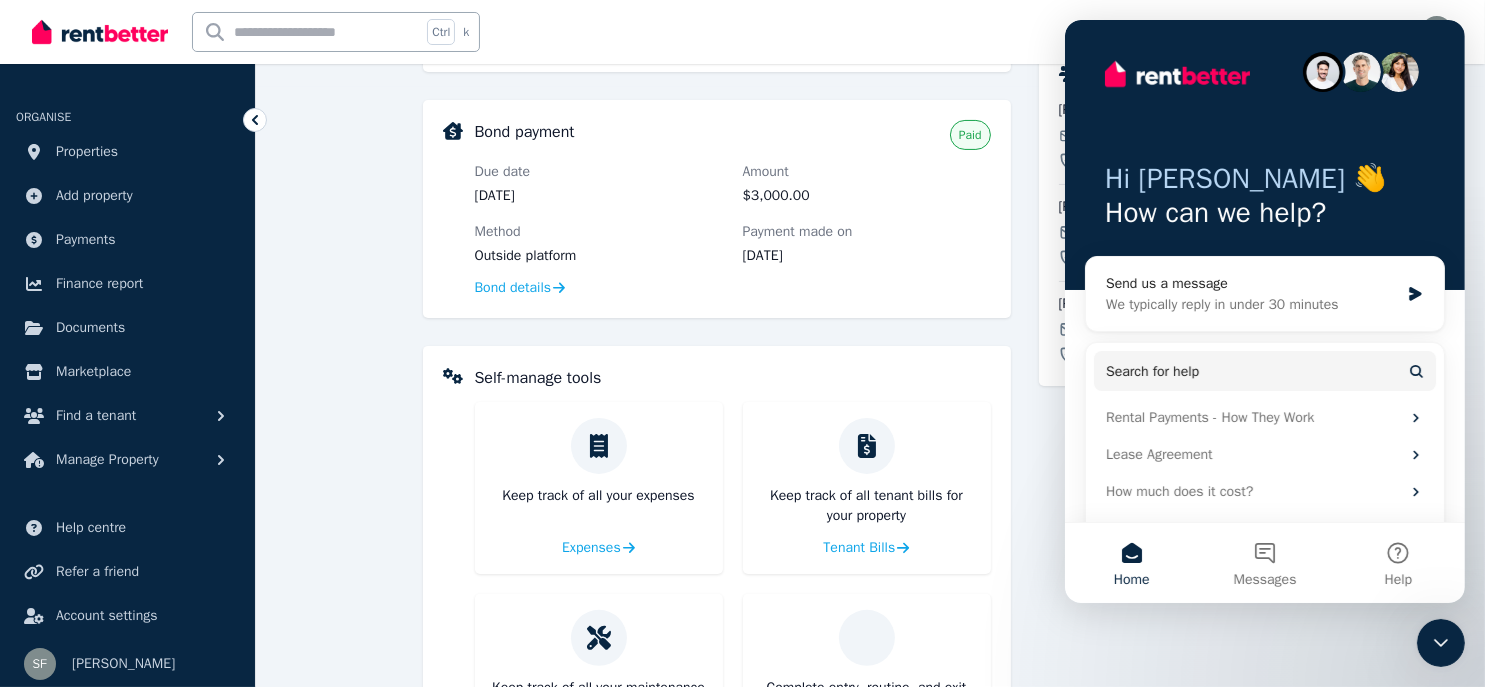 click 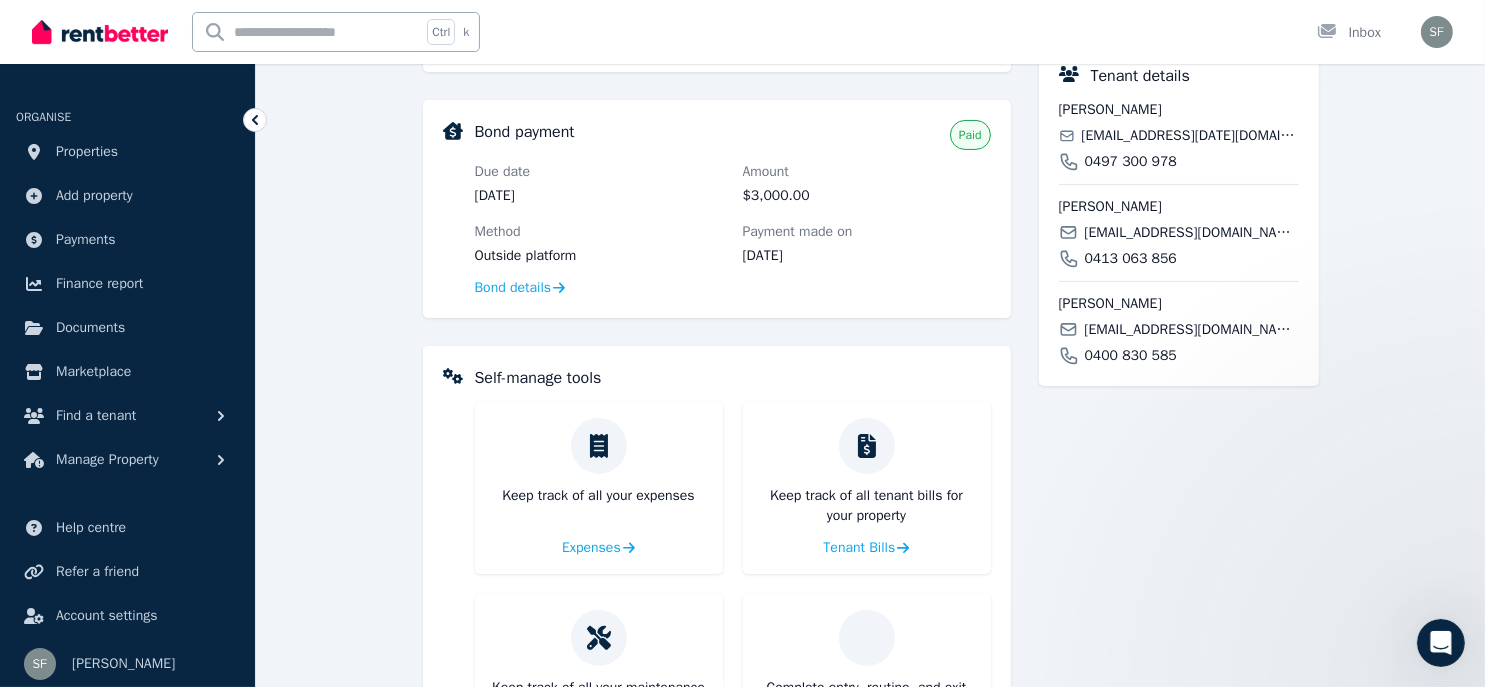 scroll, scrollTop: 0, scrollLeft: 0, axis: both 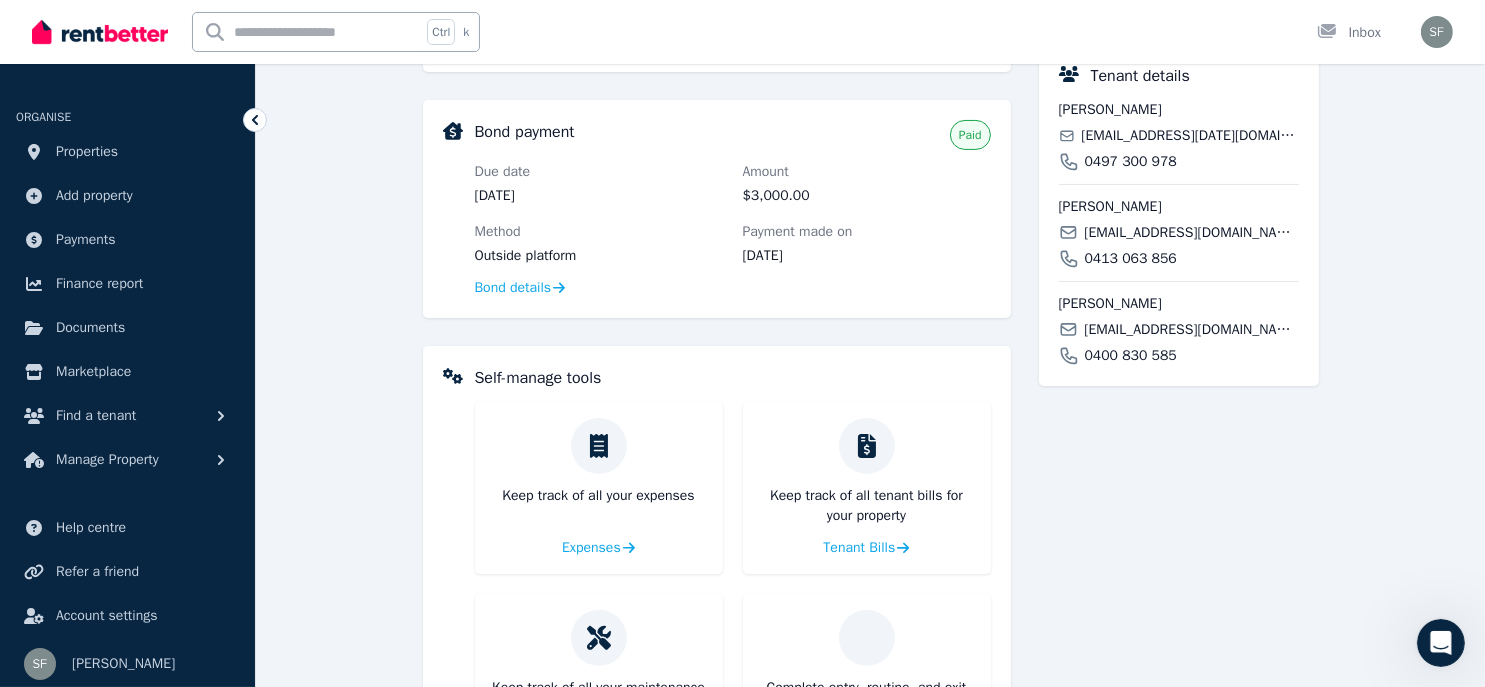 click at bounding box center [100, 32] 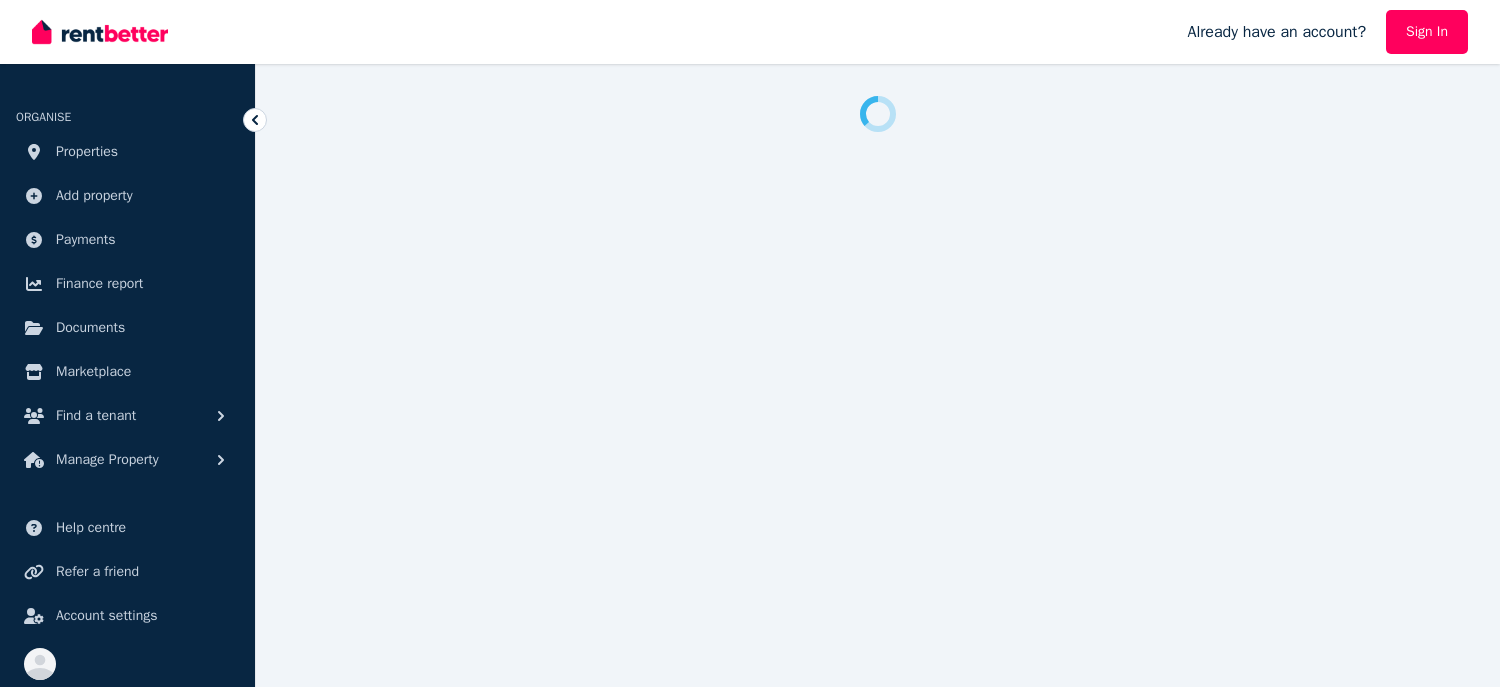 scroll, scrollTop: 0, scrollLeft: 0, axis: both 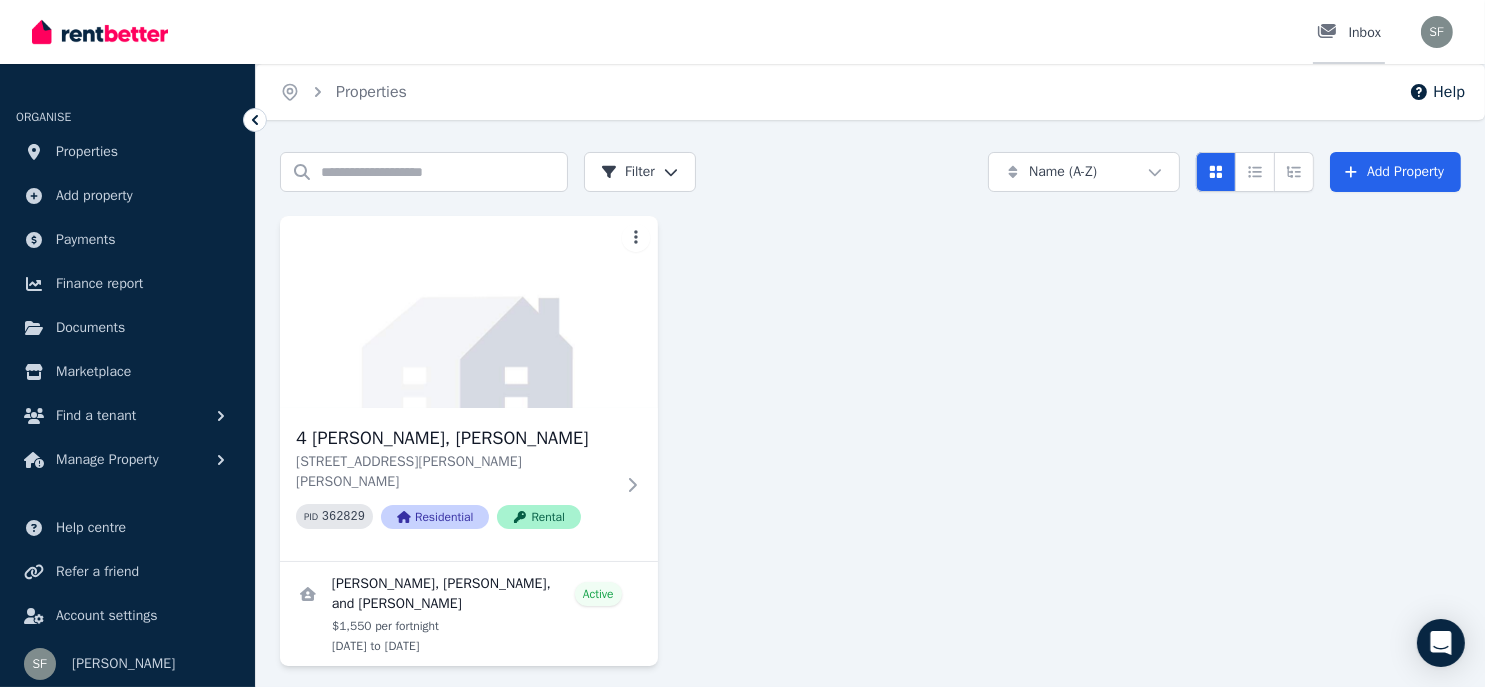 click 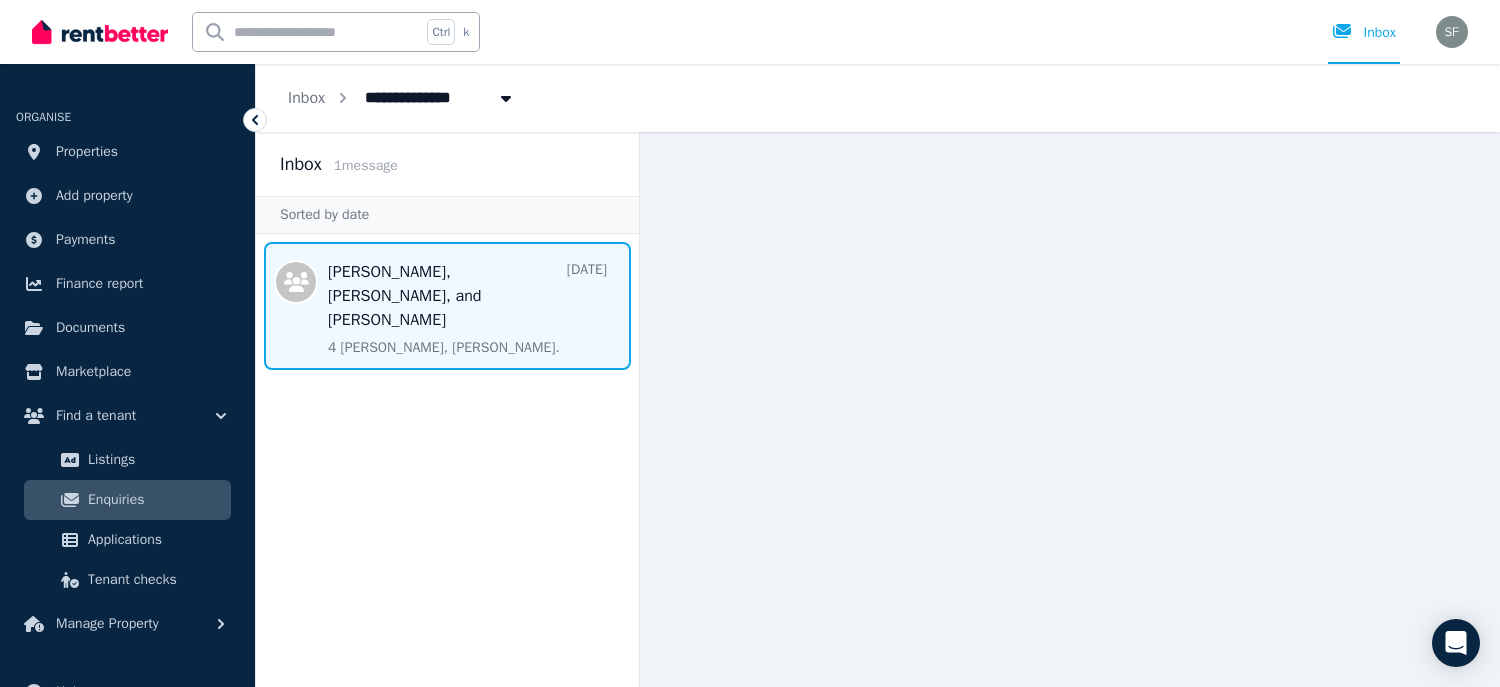 click at bounding box center (447, 306) 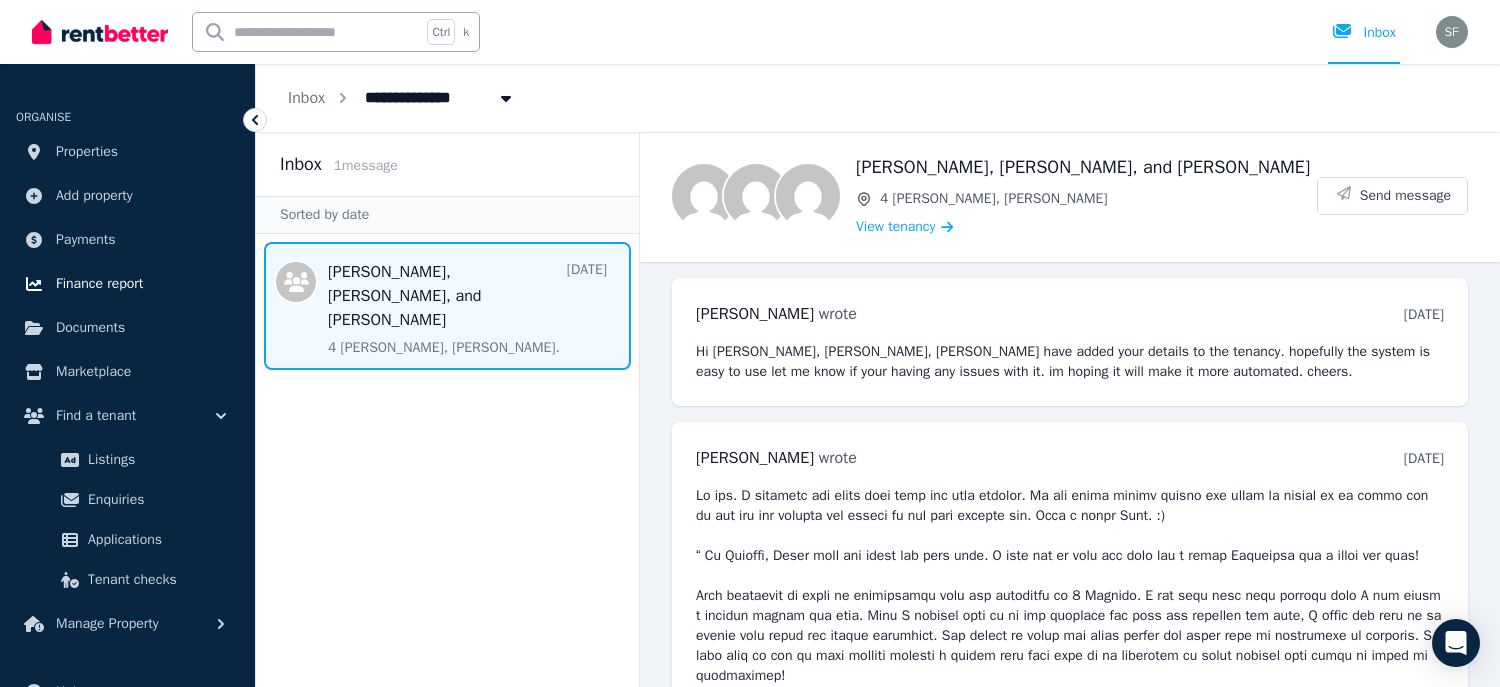scroll, scrollTop: 639, scrollLeft: 0, axis: vertical 